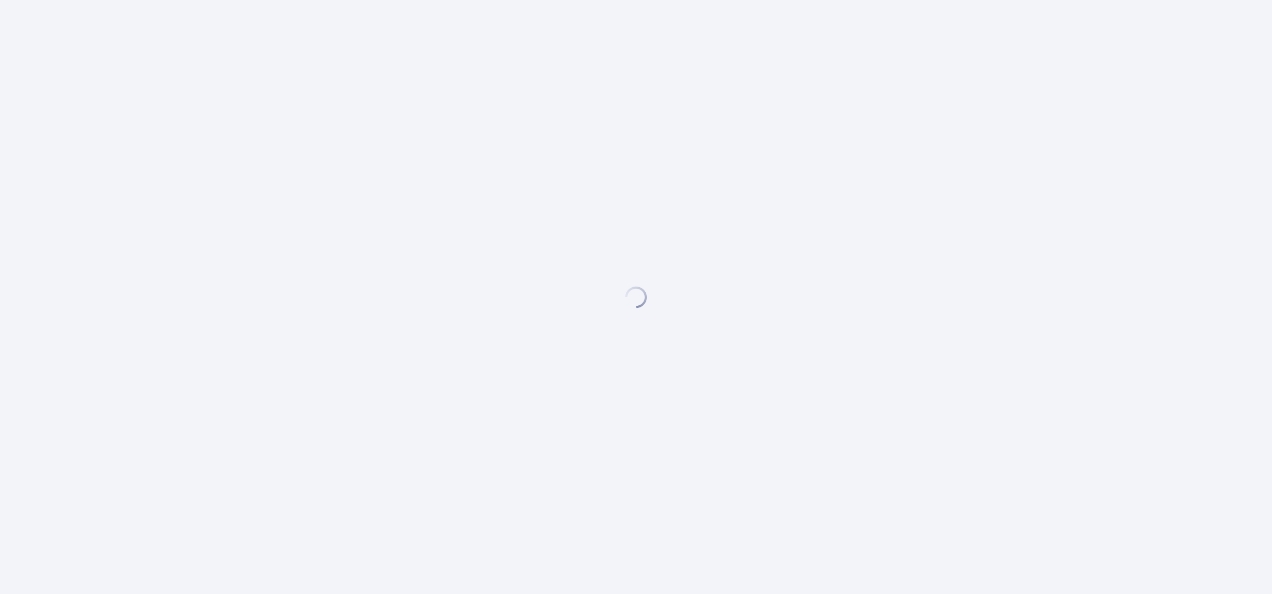 scroll, scrollTop: 0, scrollLeft: 0, axis: both 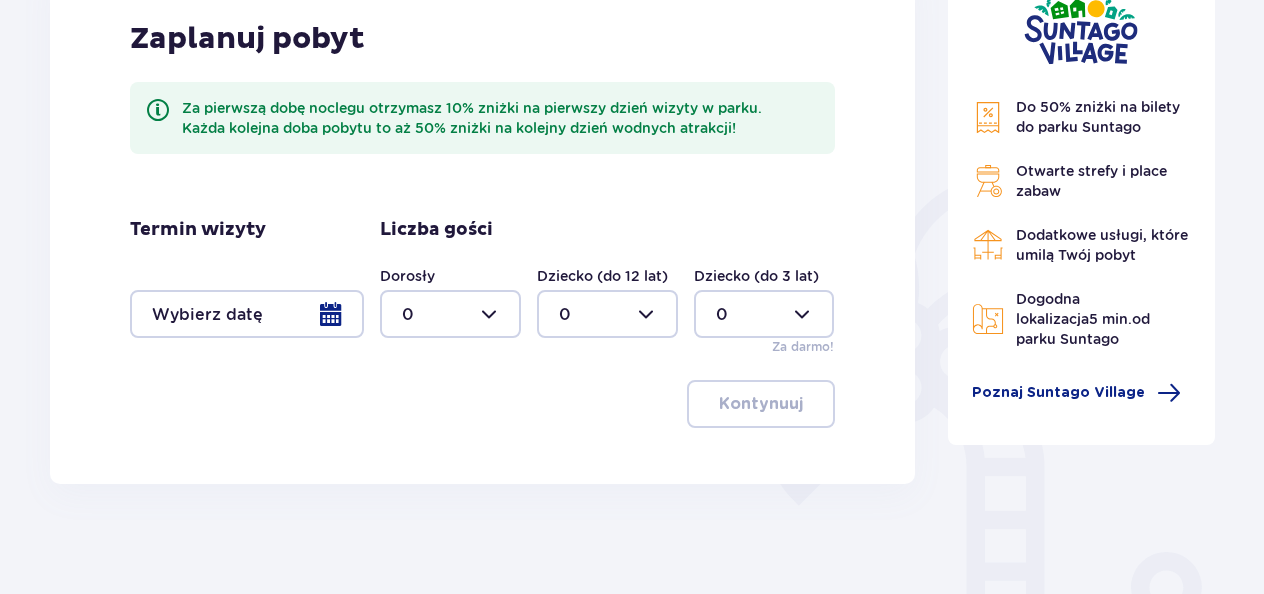 click at bounding box center [247, 314] 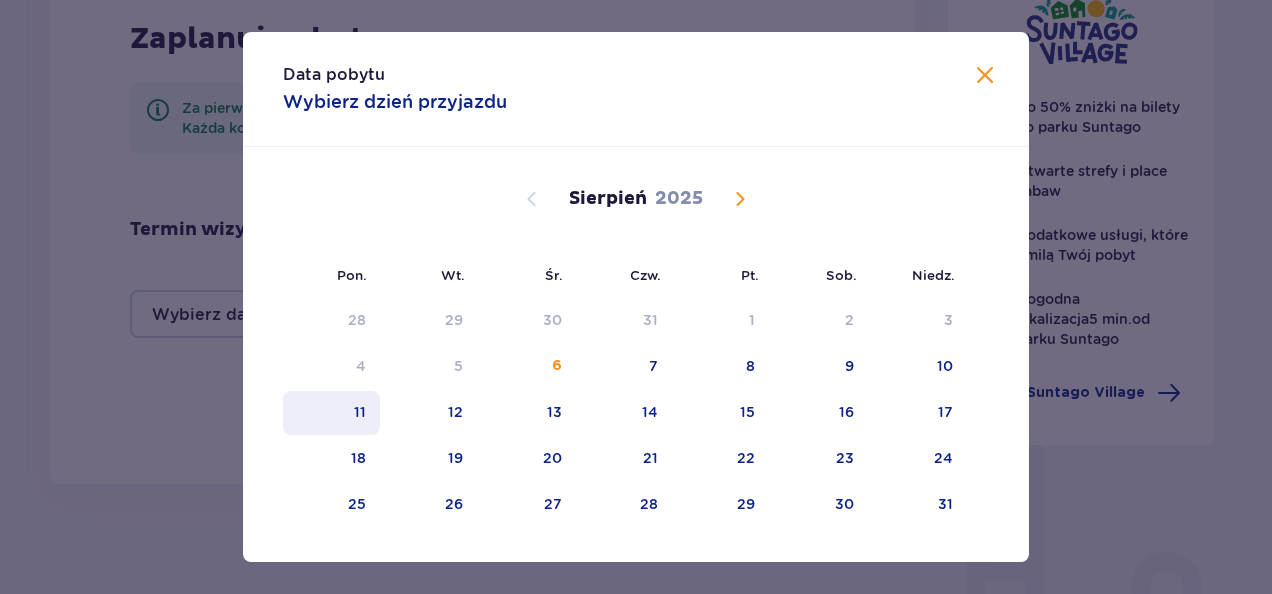 click on "11" at bounding box center [360, 412] 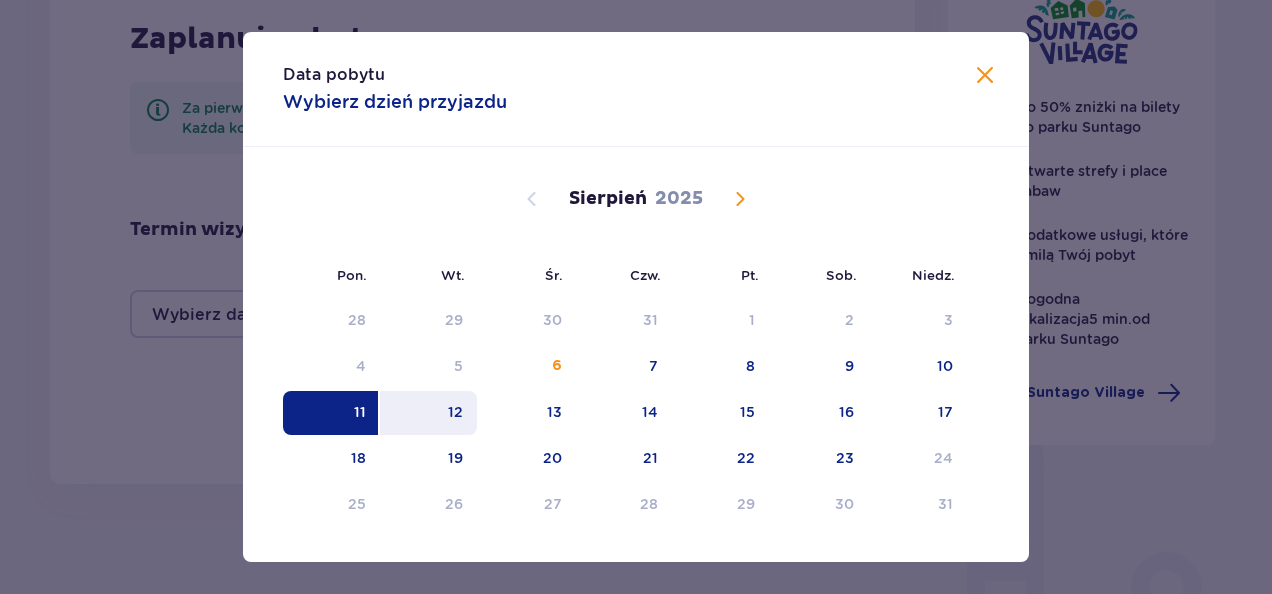 click on "12" at bounding box center (455, 412) 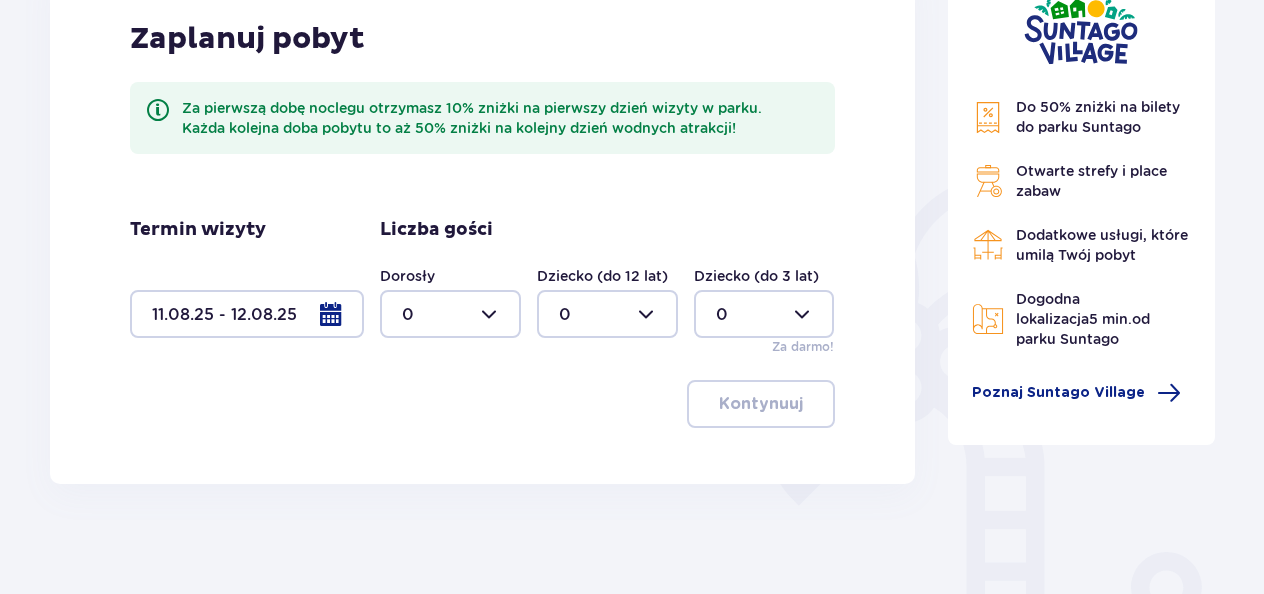 click at bounding box center (450, 314) 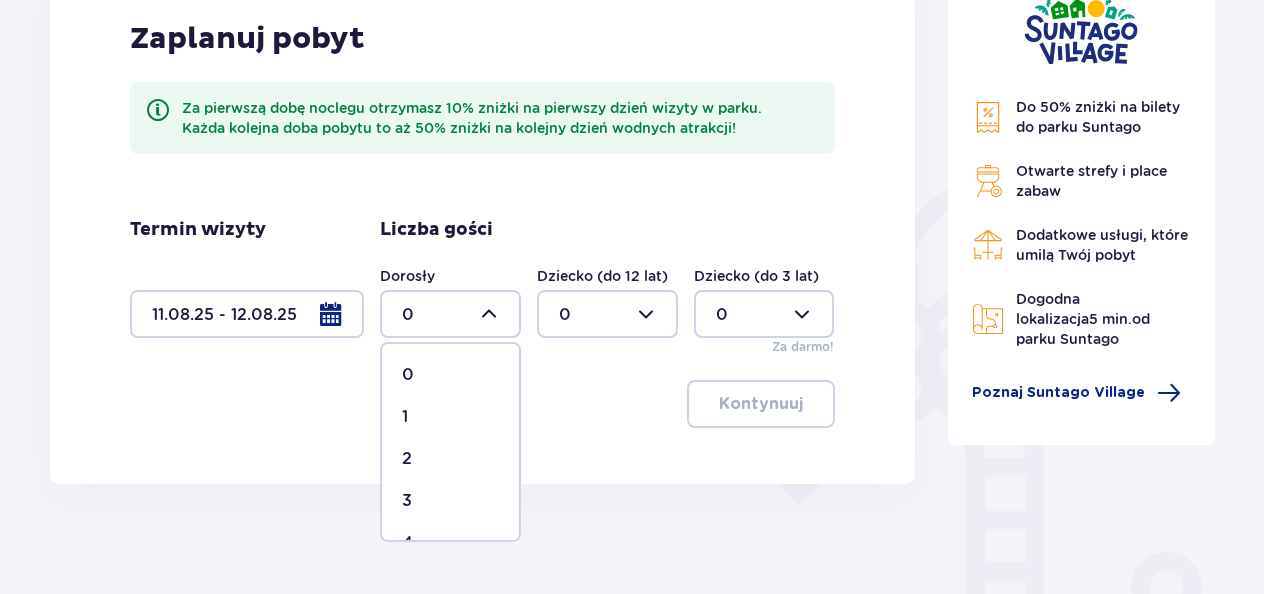 click on "2" at bounding box center (450, 459) 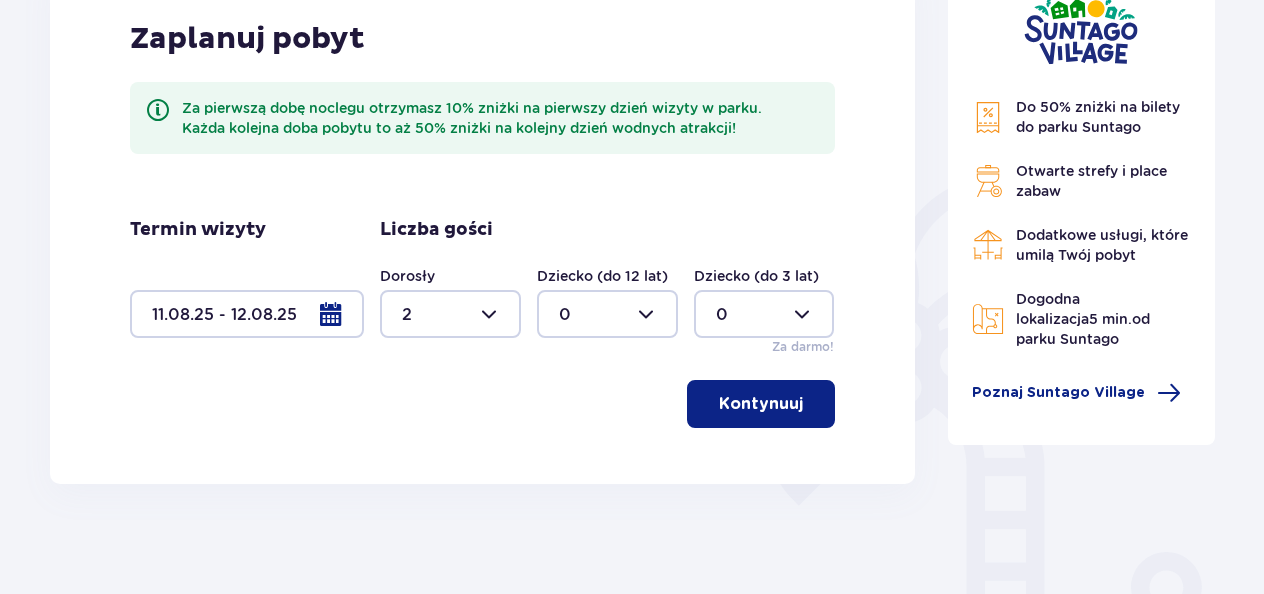 click at bounding box center (607, 314) 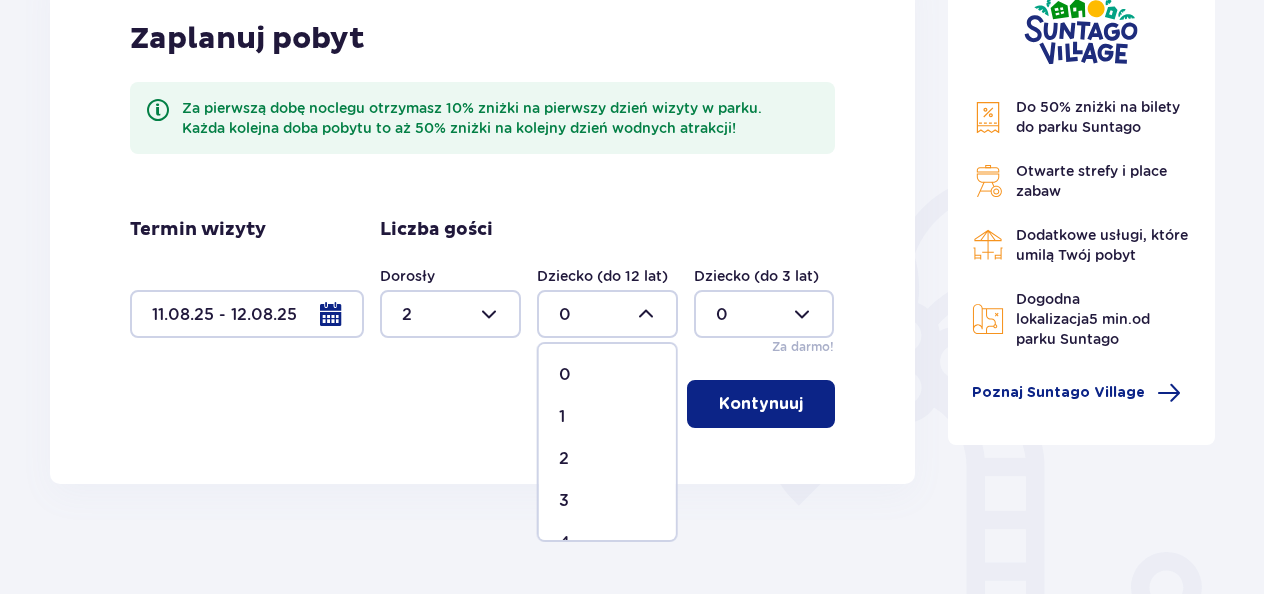click on "2" at bounding box center [607, 459] 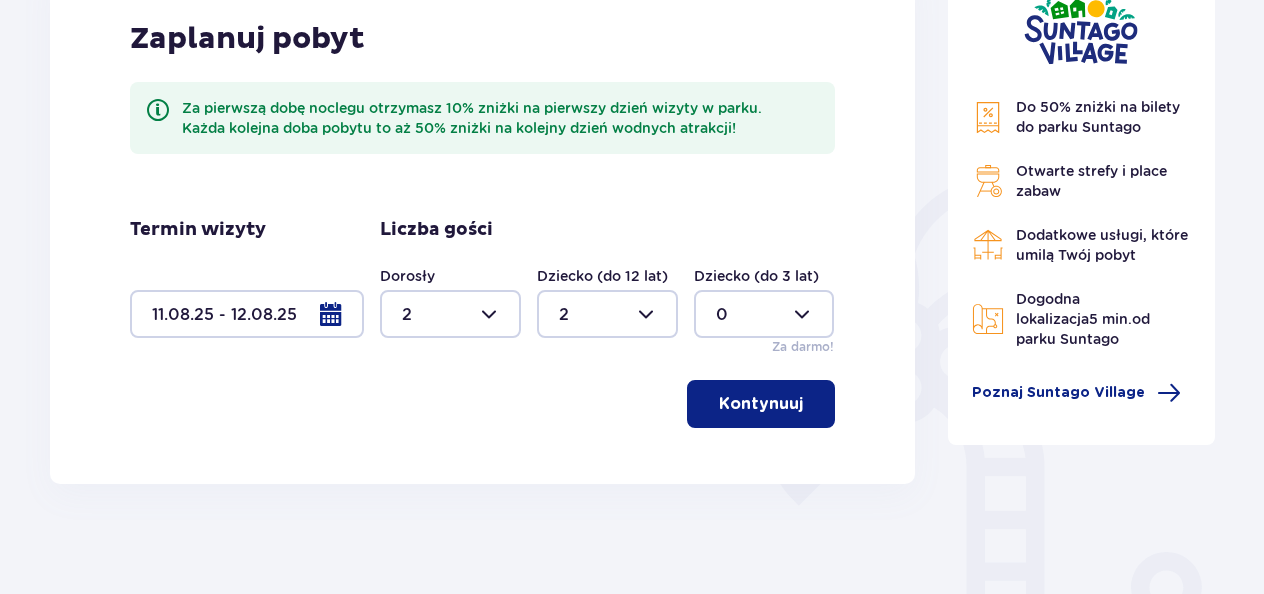 type on "2" 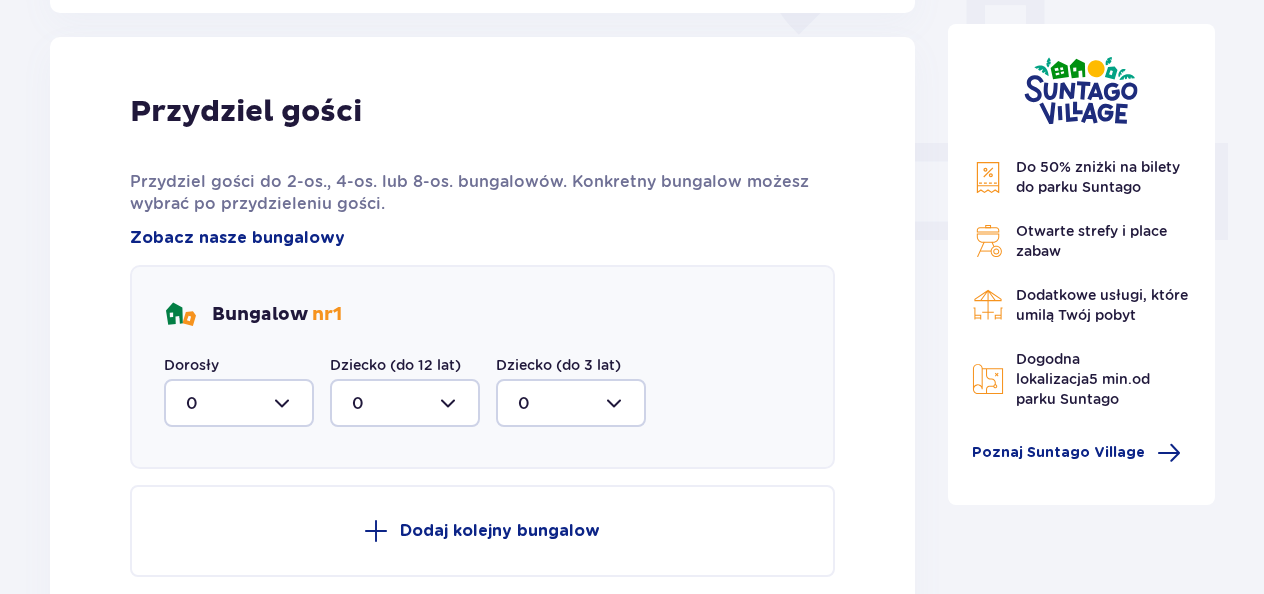 scroll, scrollTop: 806, scrollLeft: 0, axis: vertical 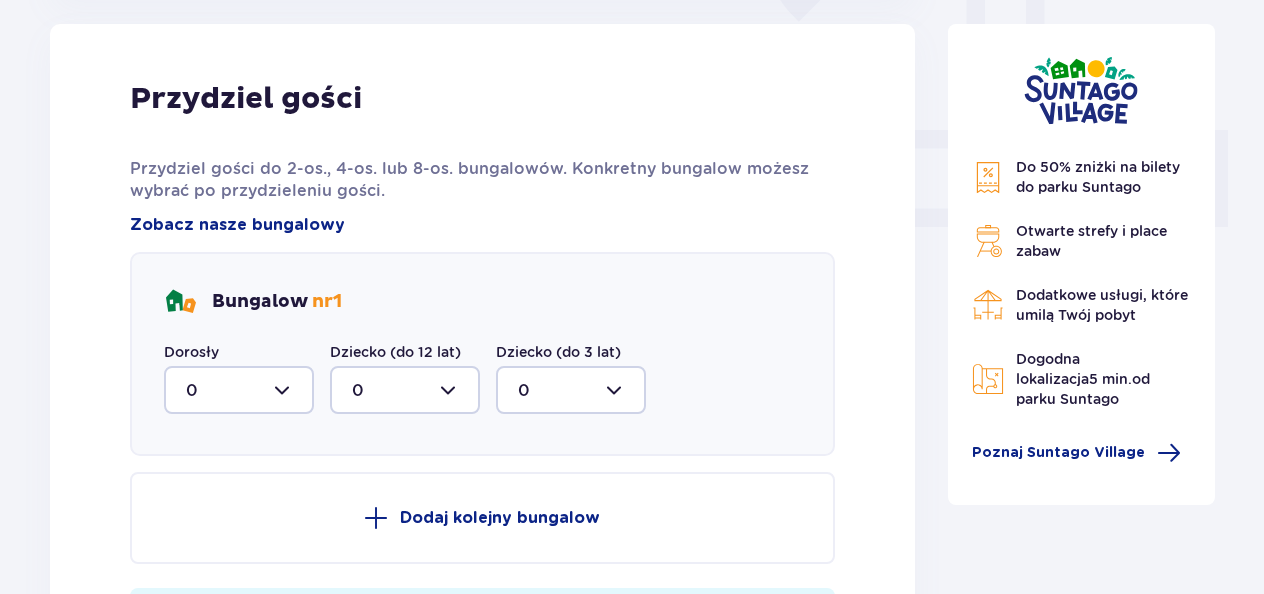 click at bounding box center [239, 390] 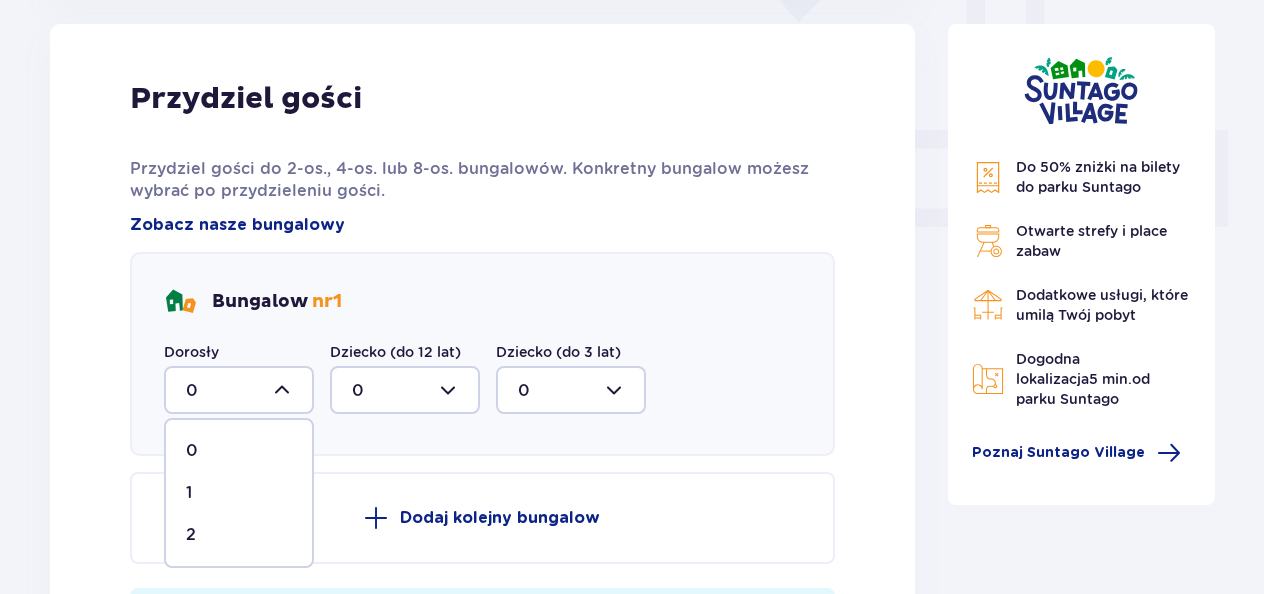 click on "2" at bounding box center (239, 535) 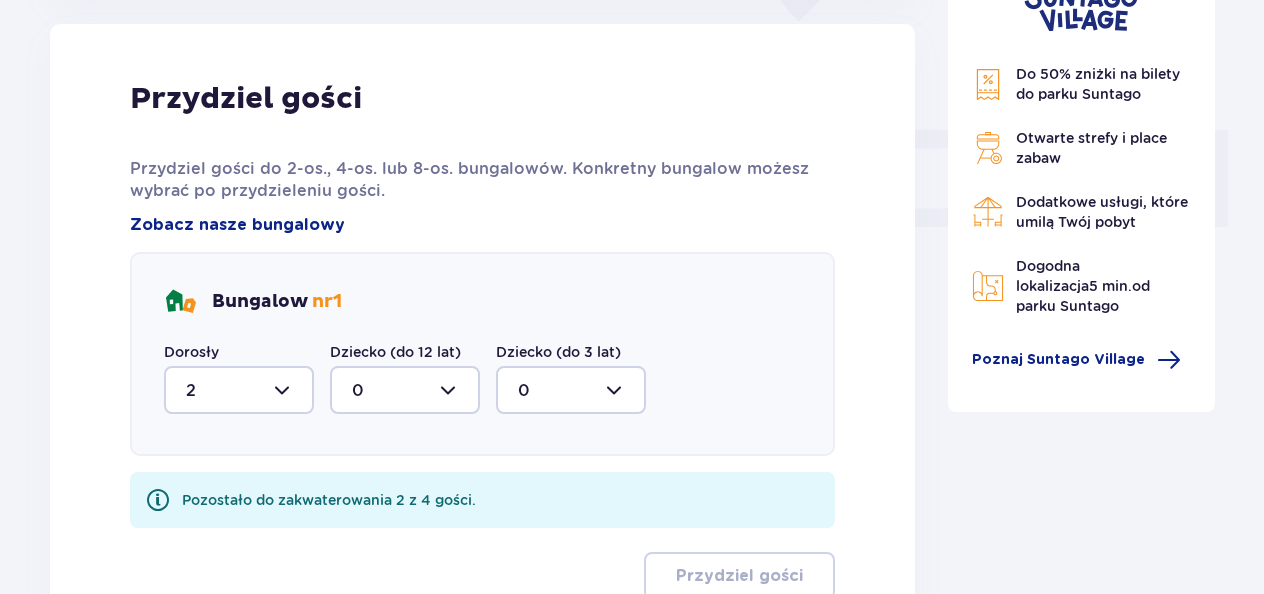 click at bounding box center (405, 390) 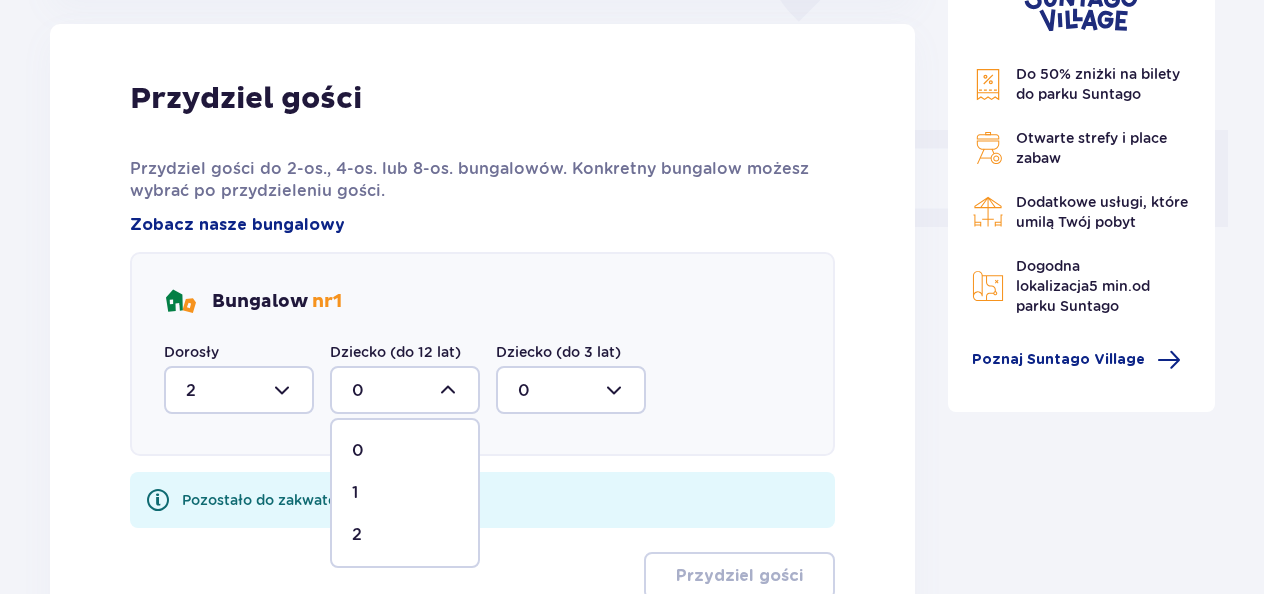 click on "2" at bounding box center [405, 535] 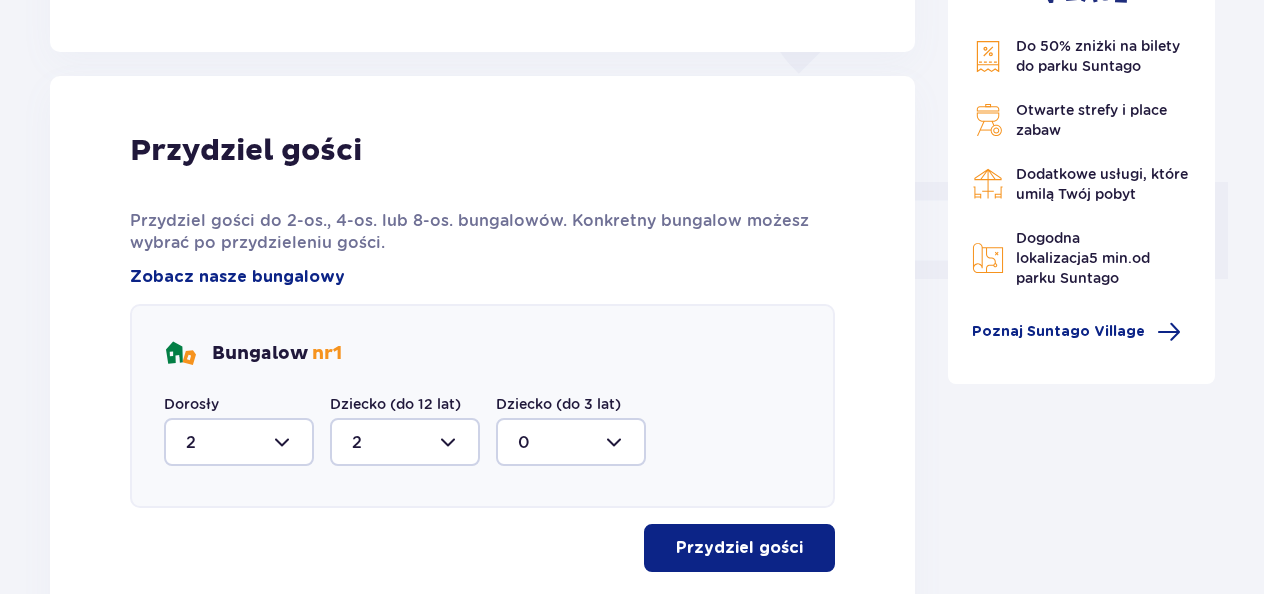 scroll, scrollTop: 758, scrollLeft: 0, axis: vertical 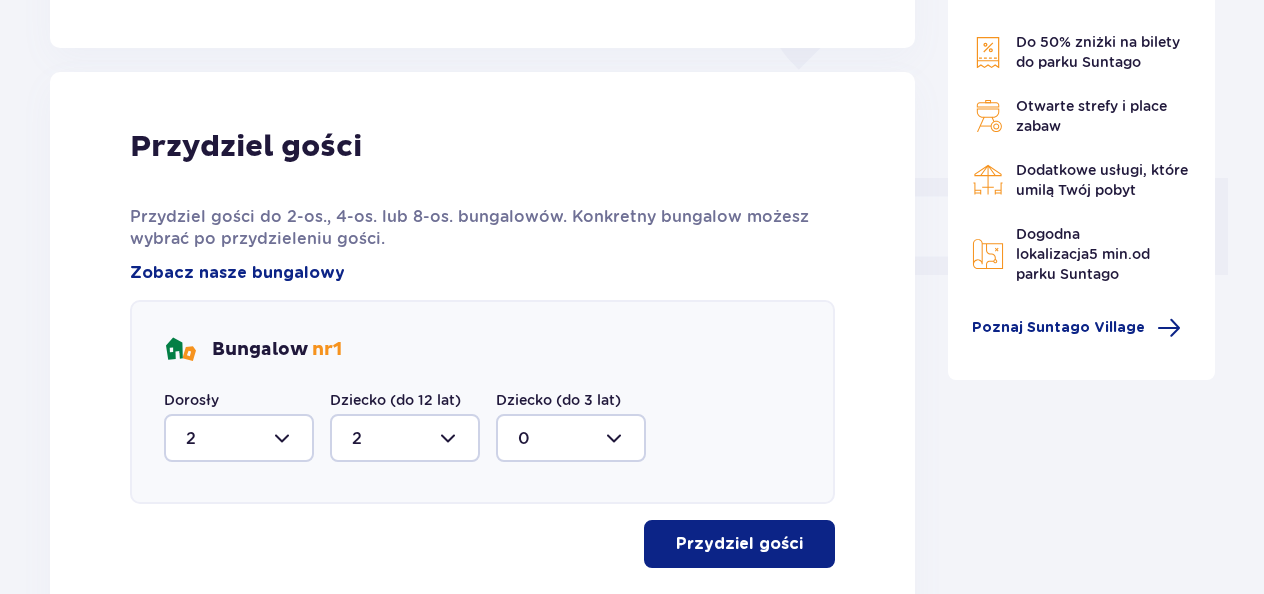 click at bounding box center (807, 544) 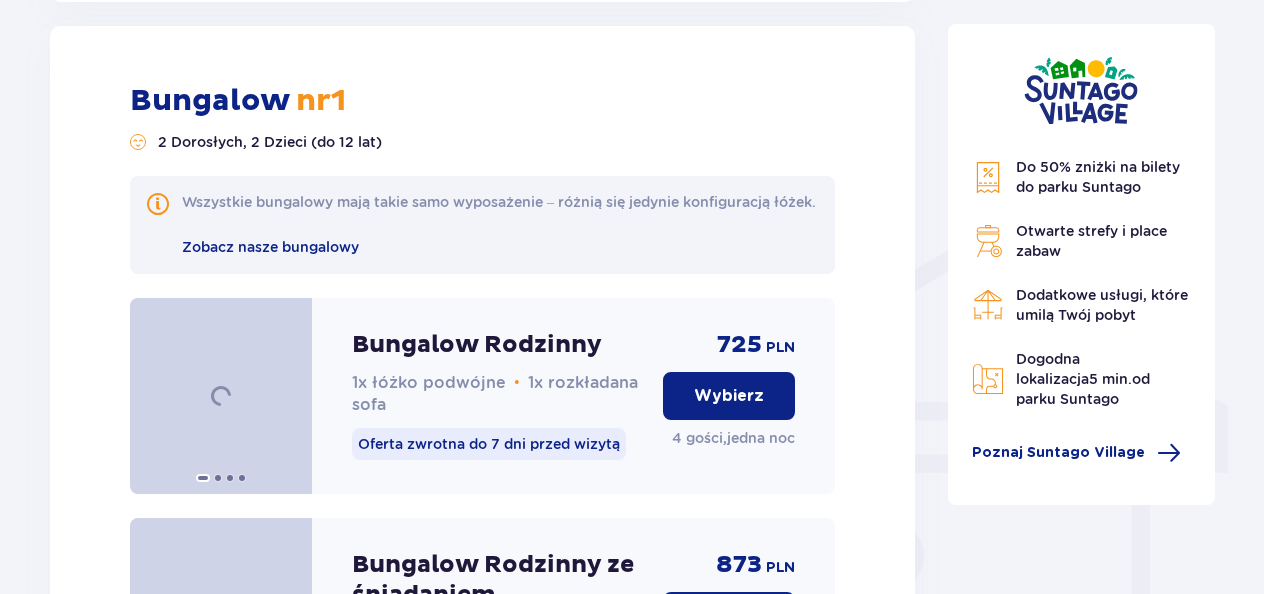 scroll, scrollTop: 1382, scrollLeft: 0, axis: vertical 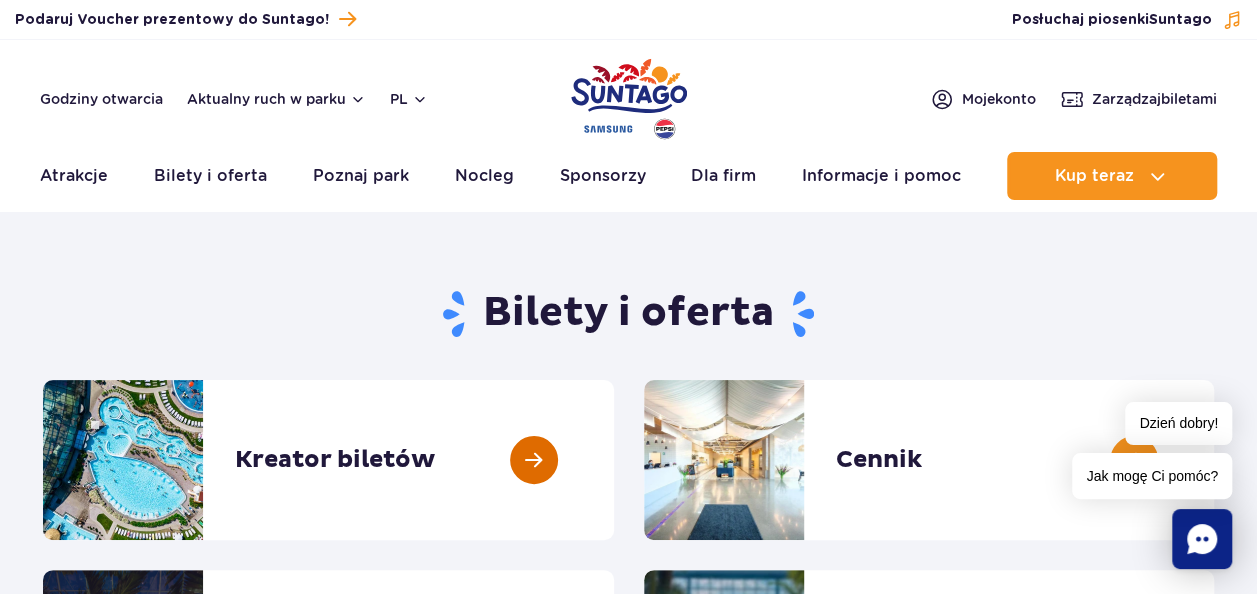 click at bounding box center (614, 460) 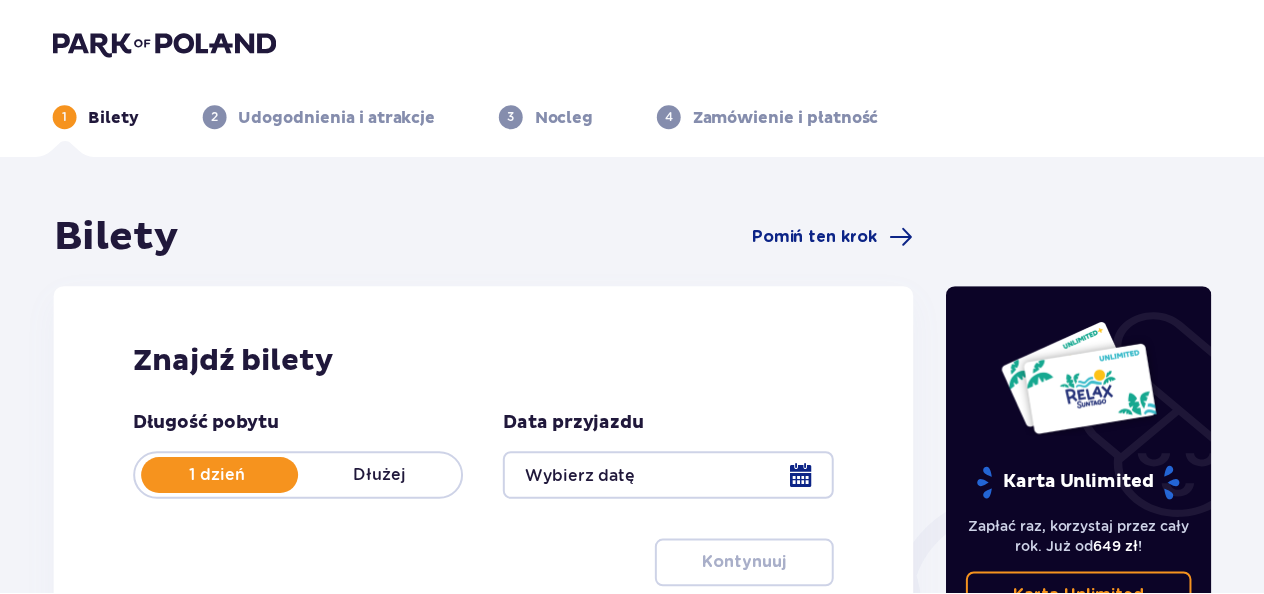 scroll, scrollTop: 0, scrollLeft: 0, axis: both 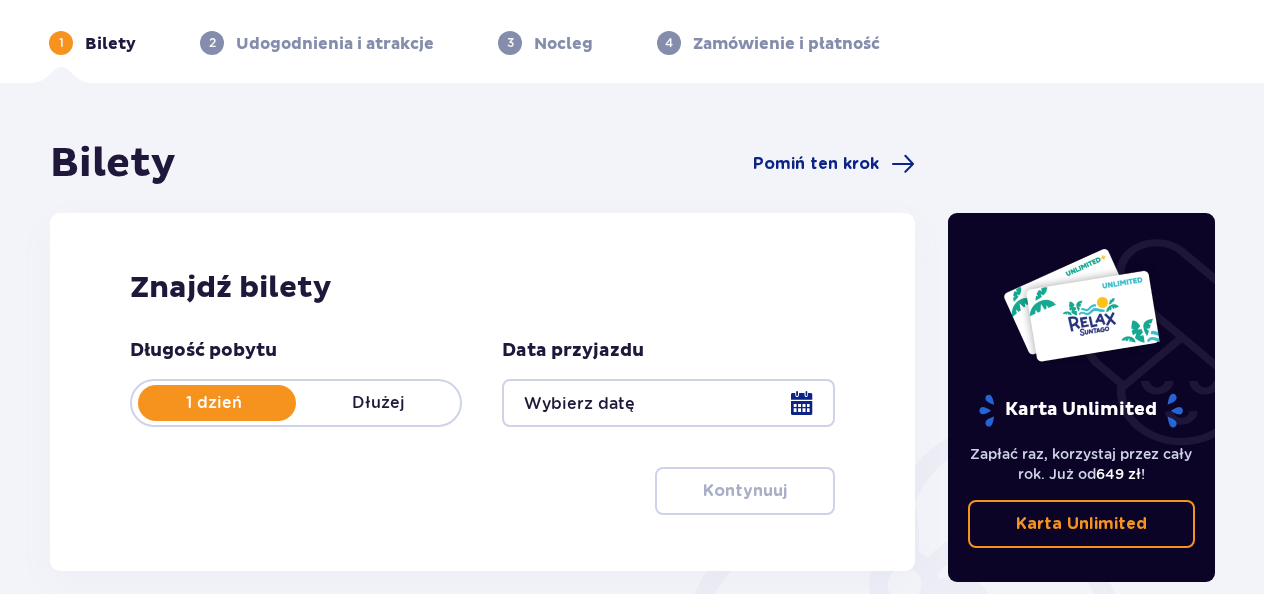 click at bounding box center [668, 403] 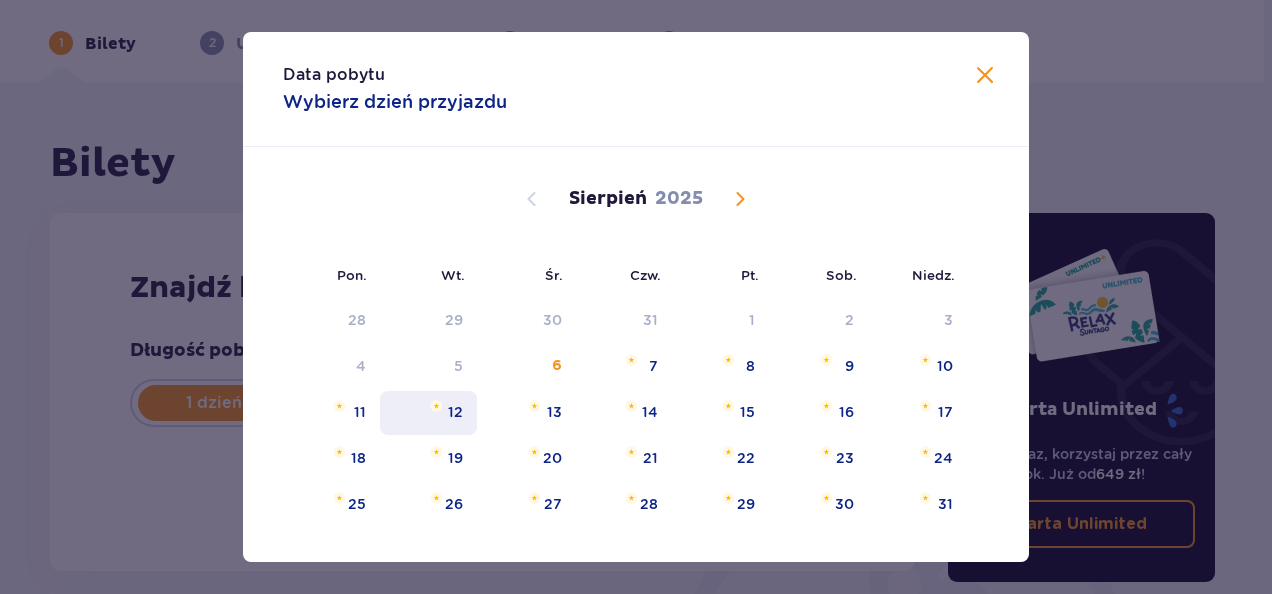 click on "12" at bounding box center [455, 412] 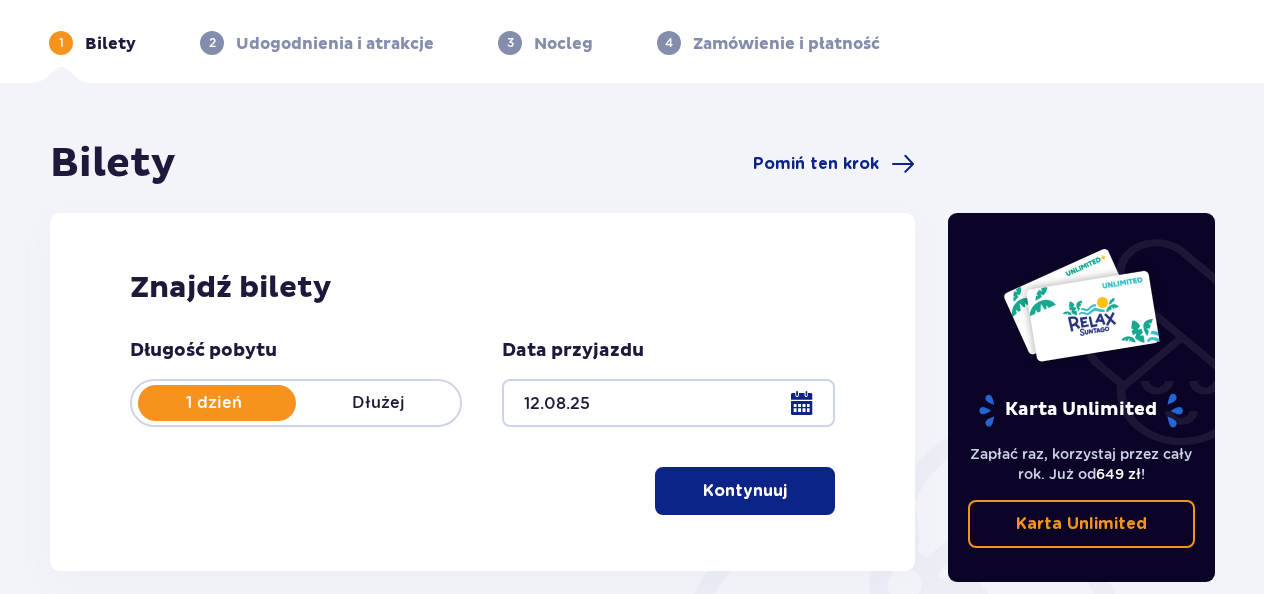 click on "Kontynuuj" at bounding box center [745, 491] 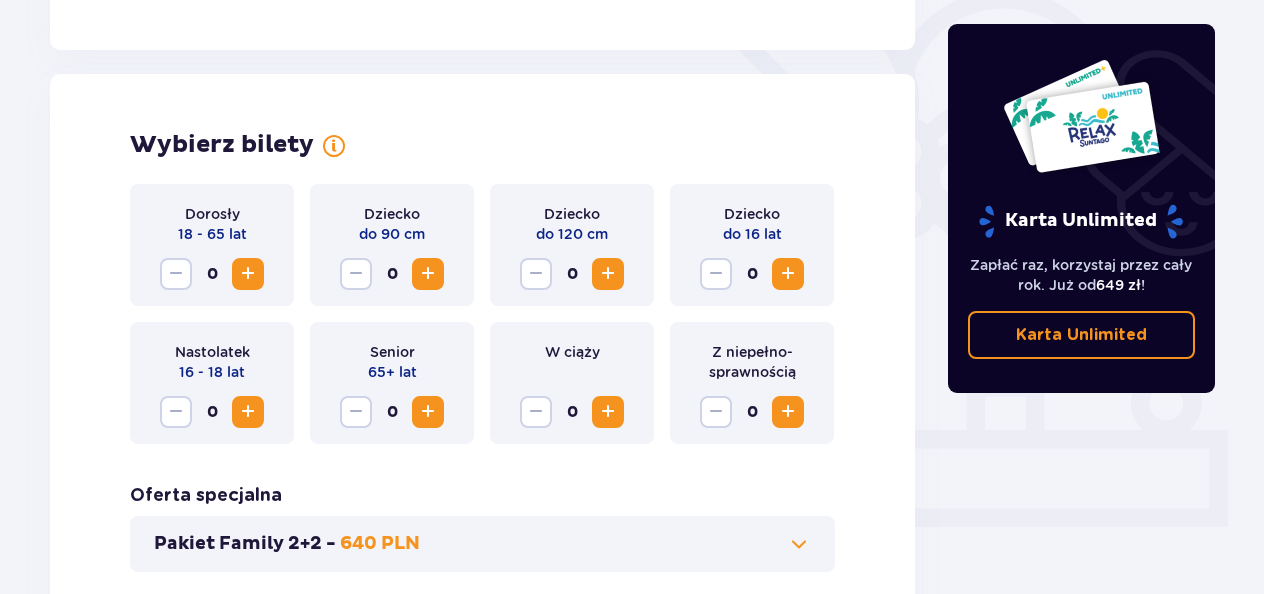 scroll, scrollTop: 556, scrollLeft: 0, axis: vertical 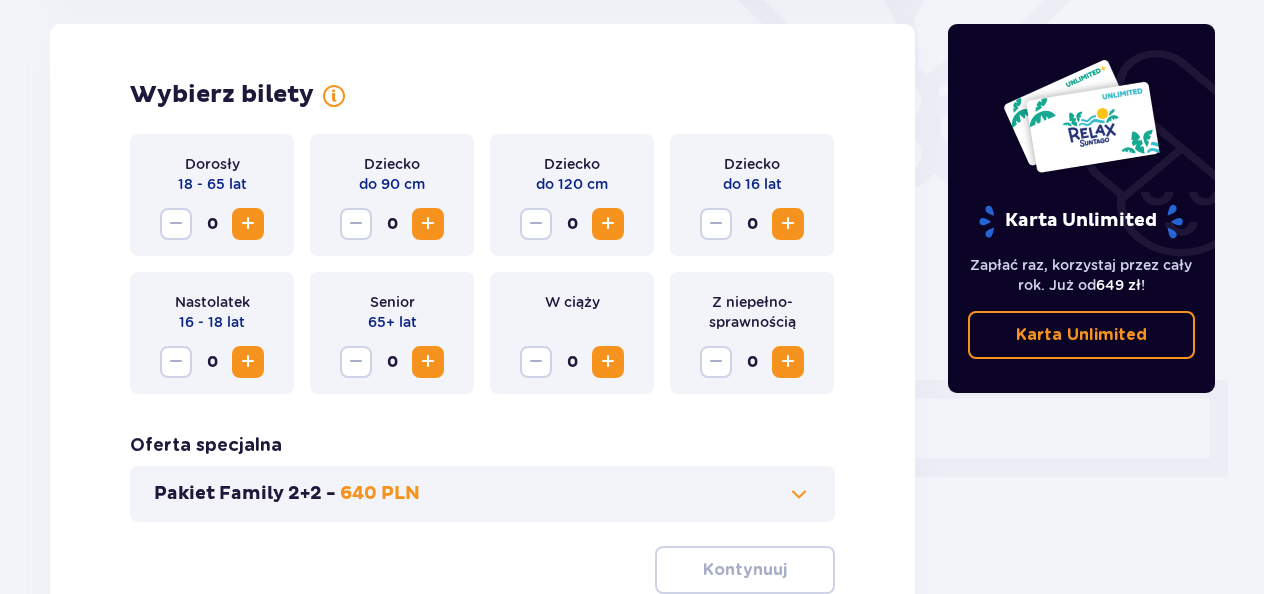 click at bounding box center [248, 224] 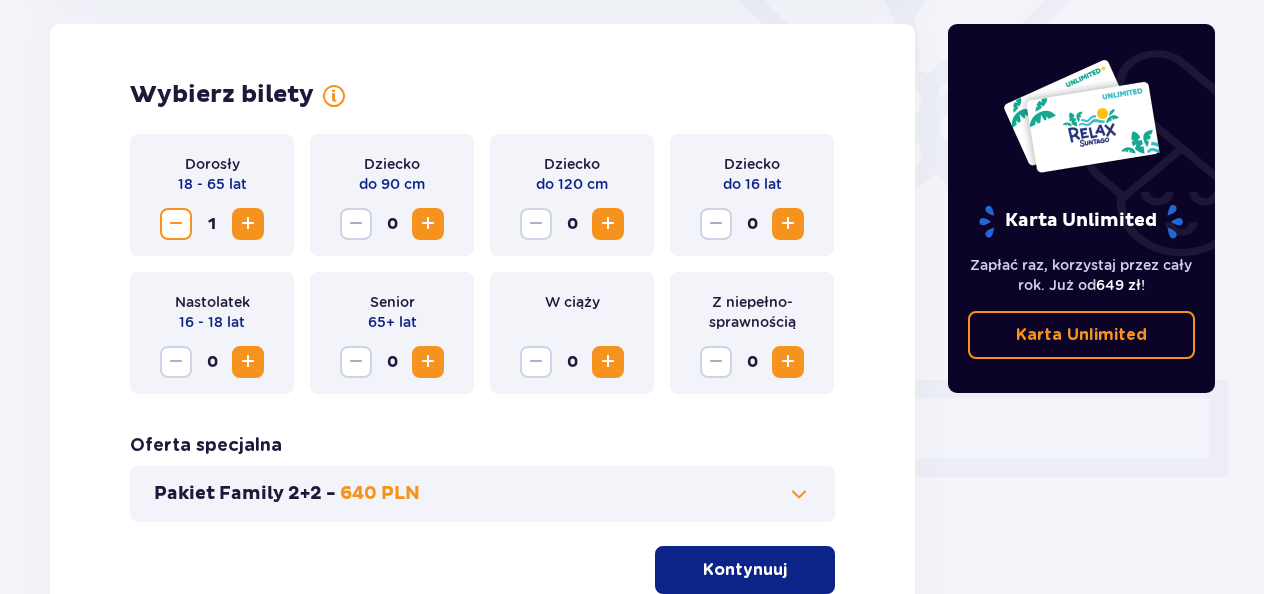 click at bounding box center [248, 224] 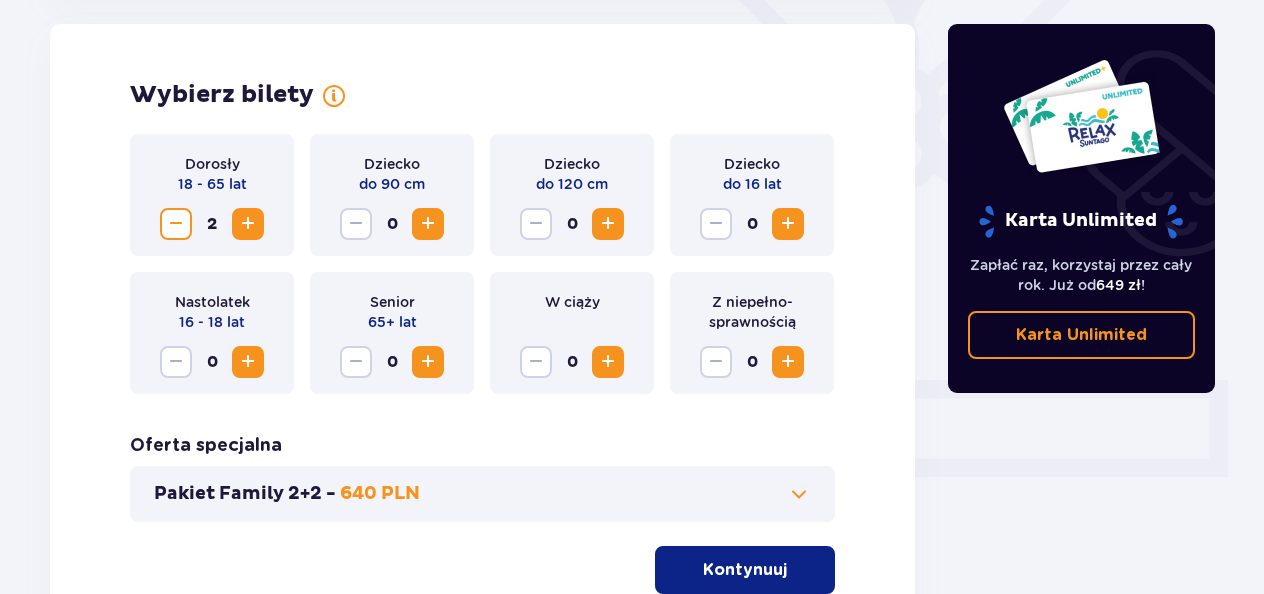 click at bounding box center (788, 224) 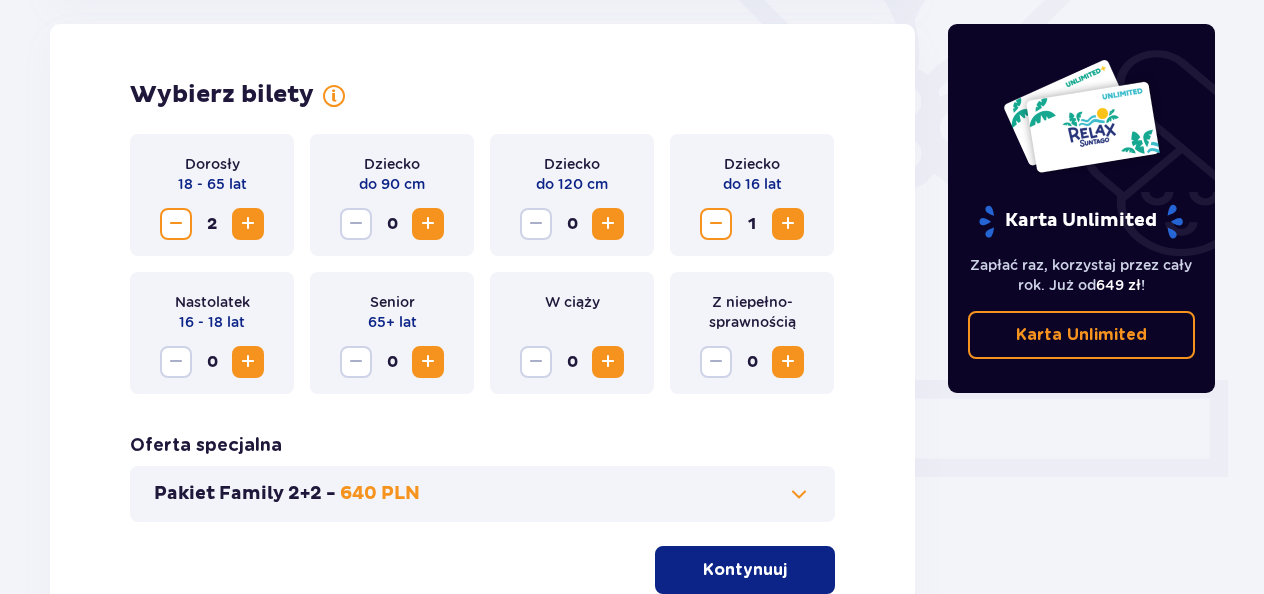 click at bounding box center (788, 224) 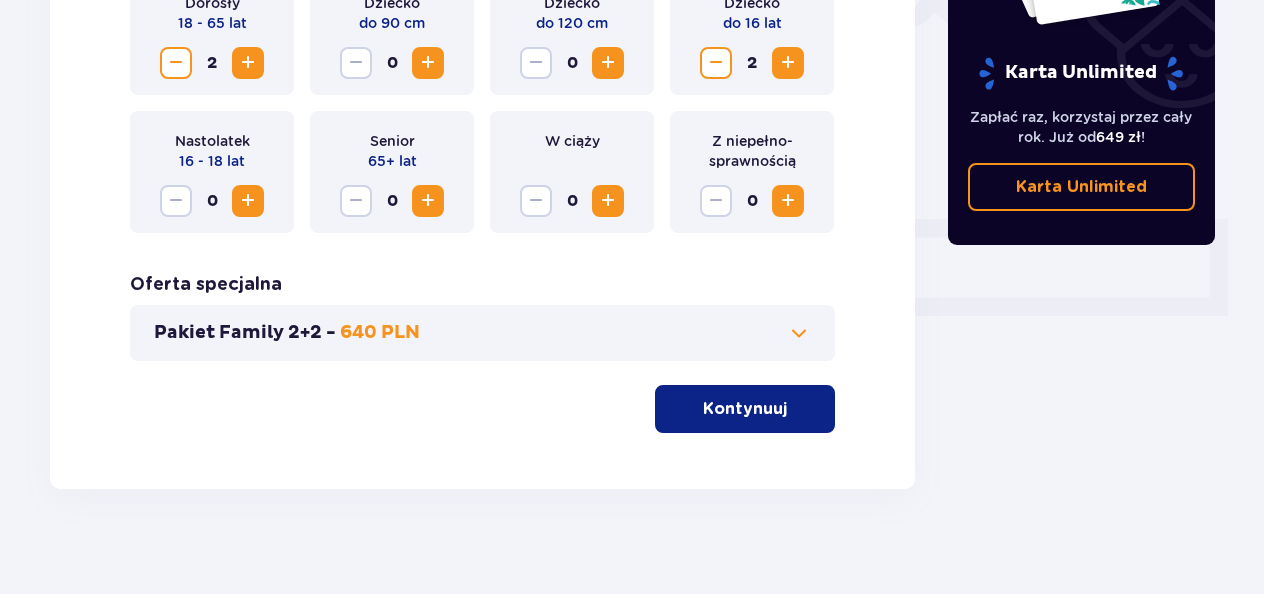 scroll, scrollTop: 732, scrollLeft: 0, axis: vertical 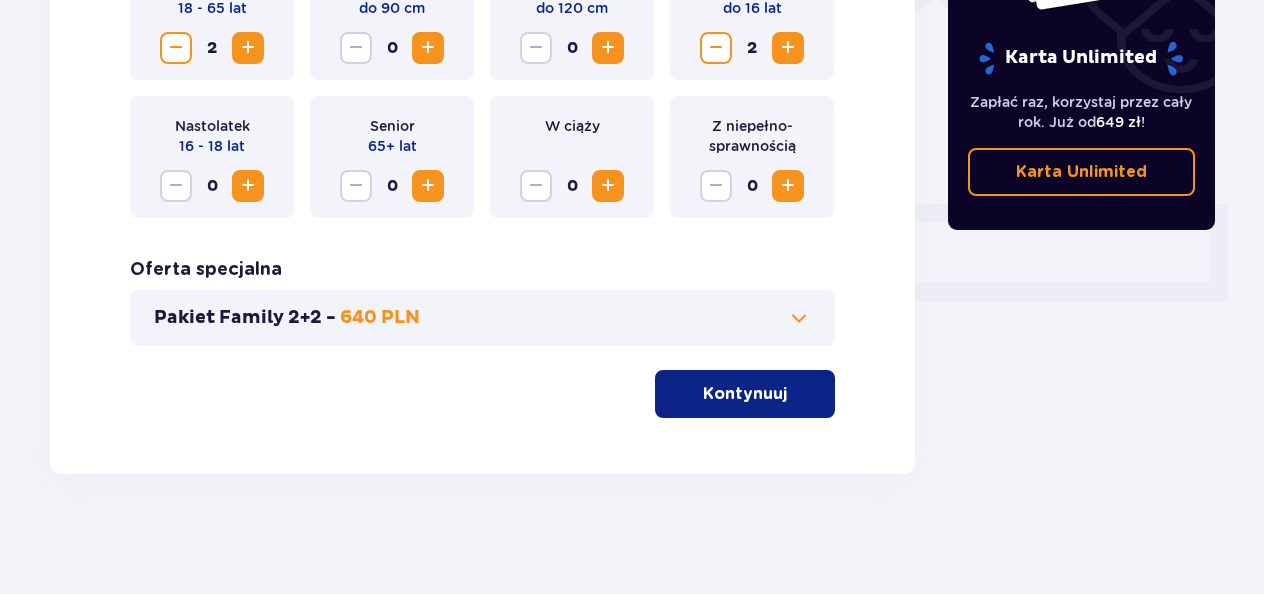 click at bounding box center [791, 394] 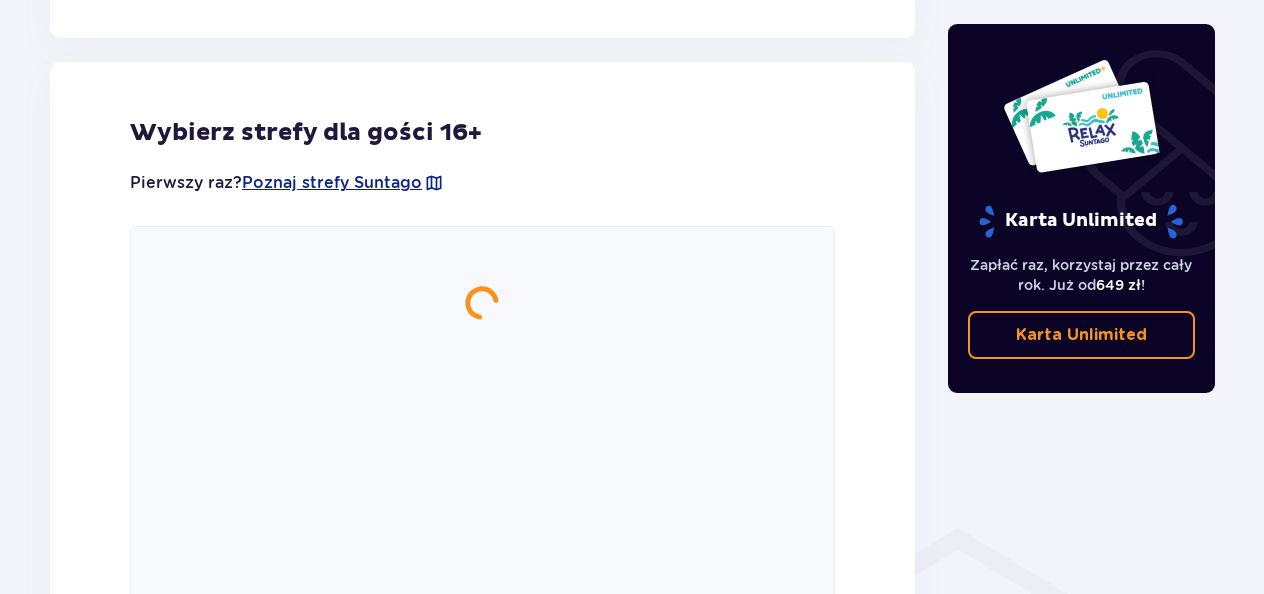 scroll, scrollTop: 1110, scrollLeft: 0, axis: vertical 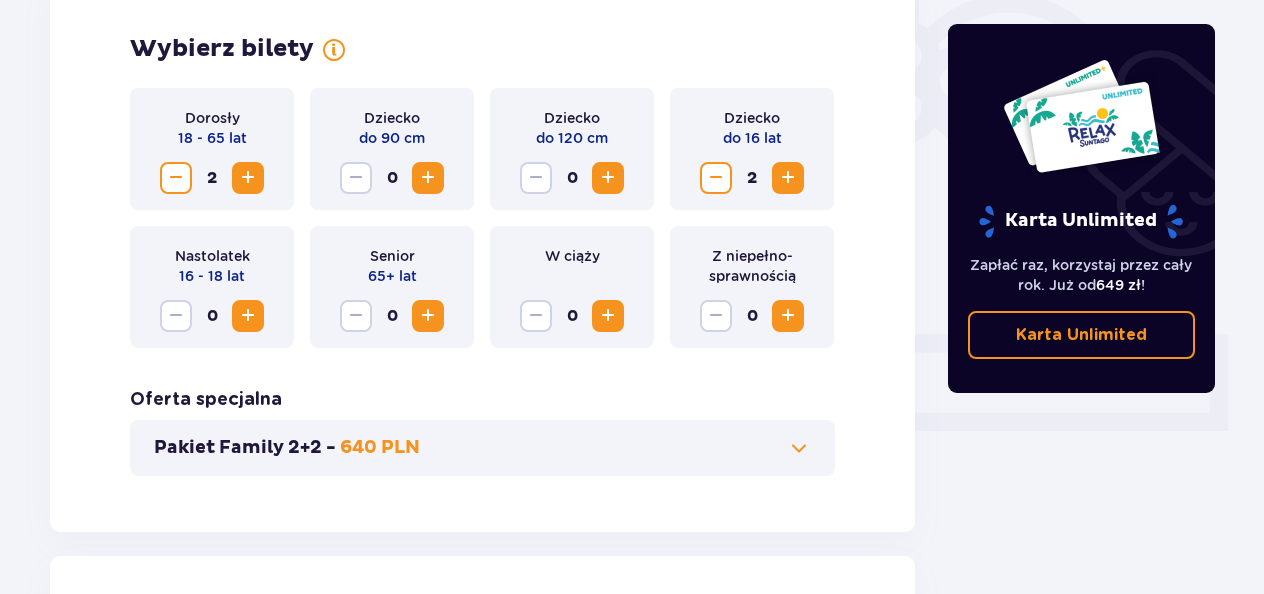 click at bounding box center (799, 448) 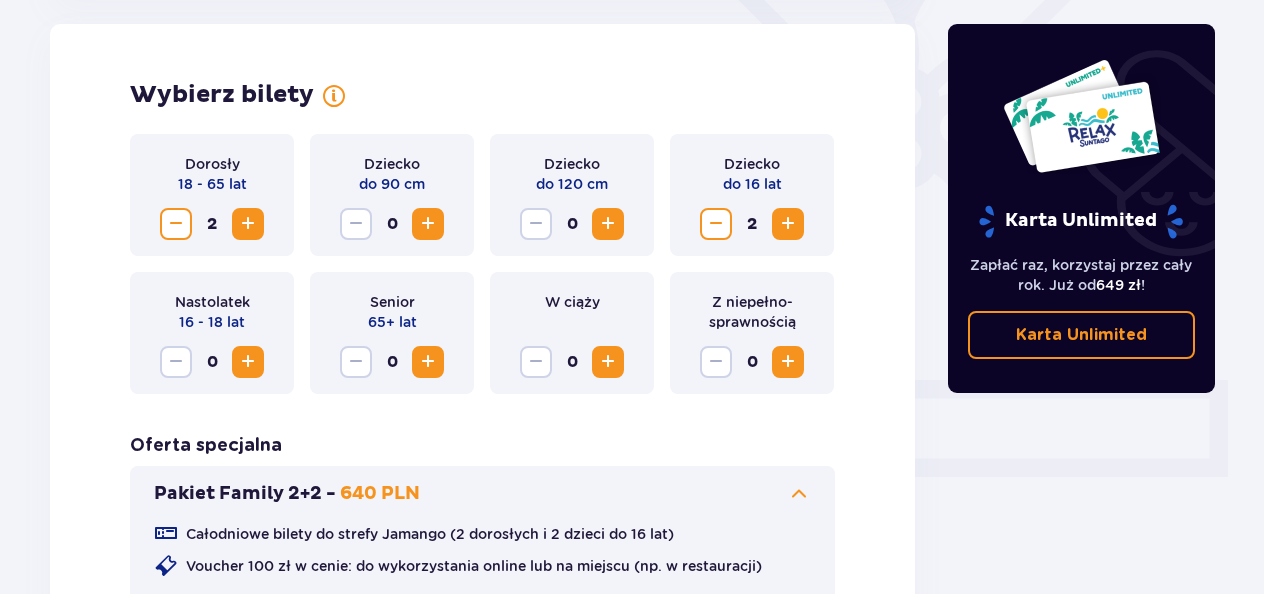 scroll, scrollTop: 556, scrollLeft: 0, axis: vertical 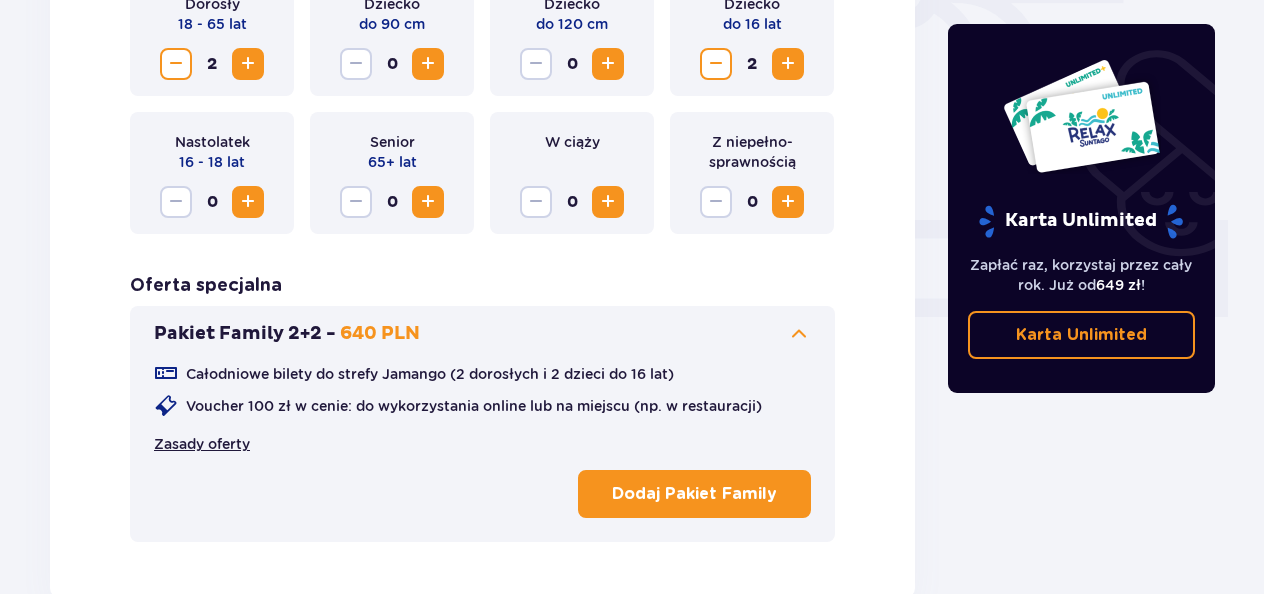 click on "Zasady oferty" at bounding box center (202, 444) 